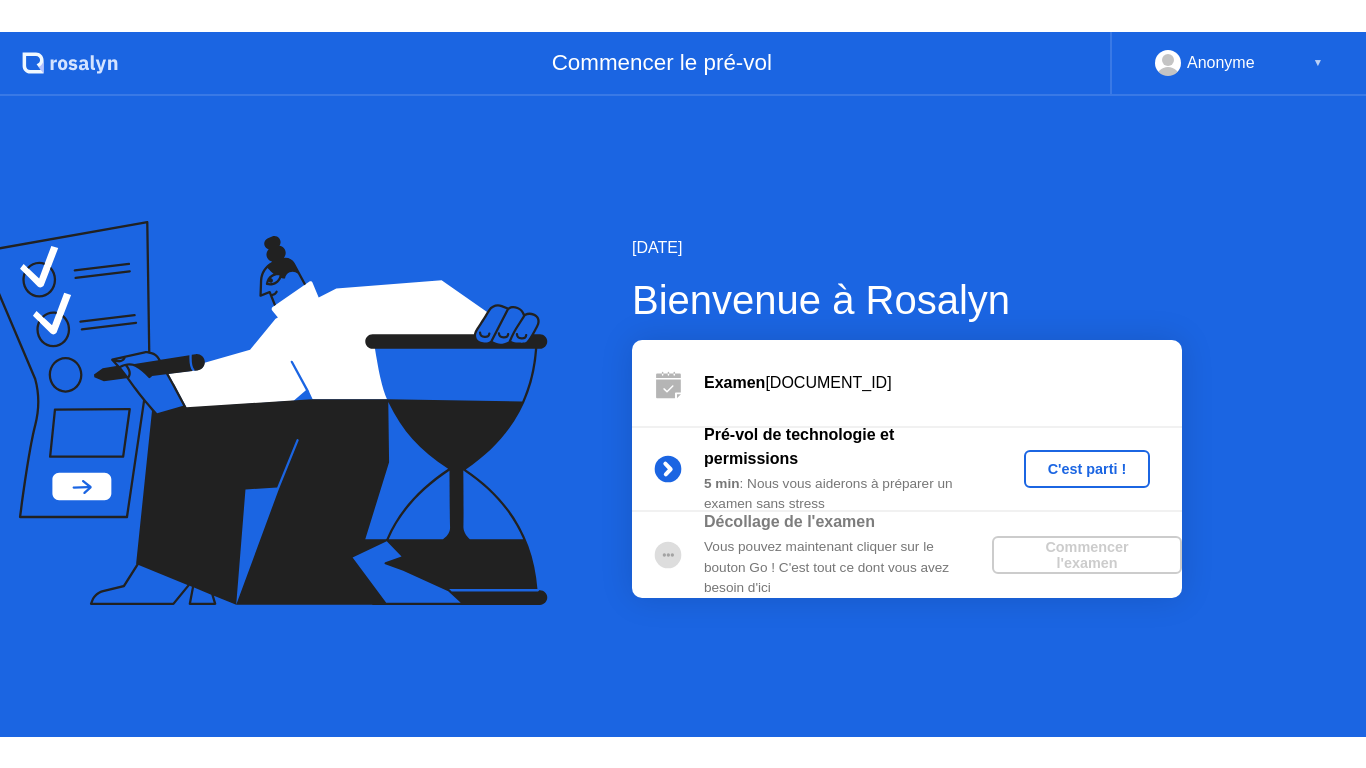 scroll, scrollTop: 0, scrollLeft: 0, axis: both 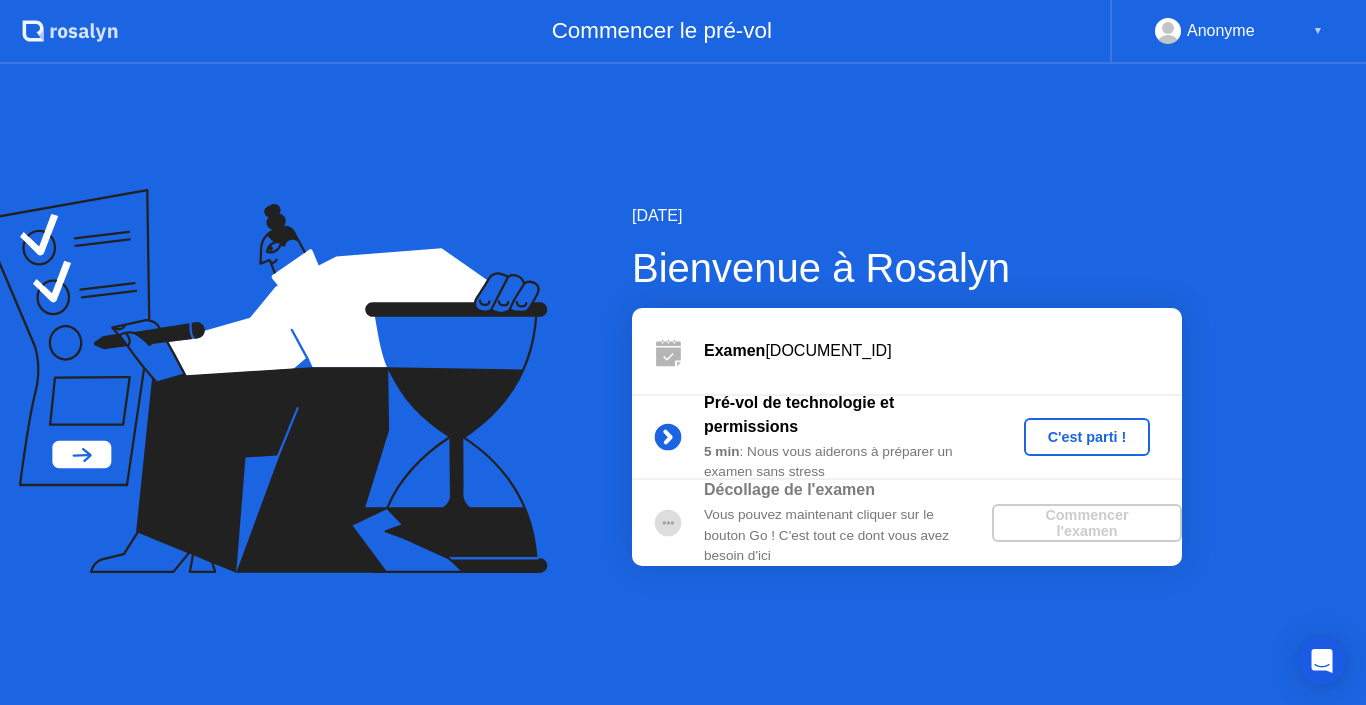 click on "C'est parti !" 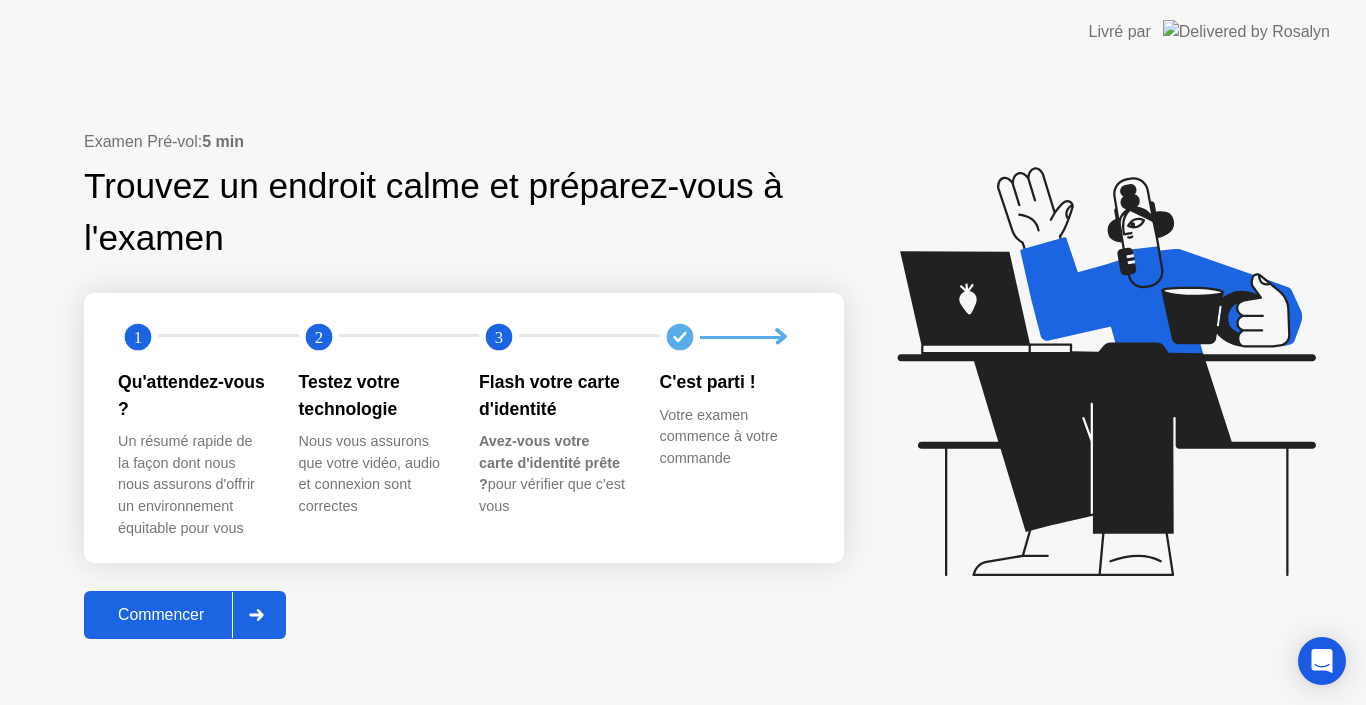 click on "Commencer" 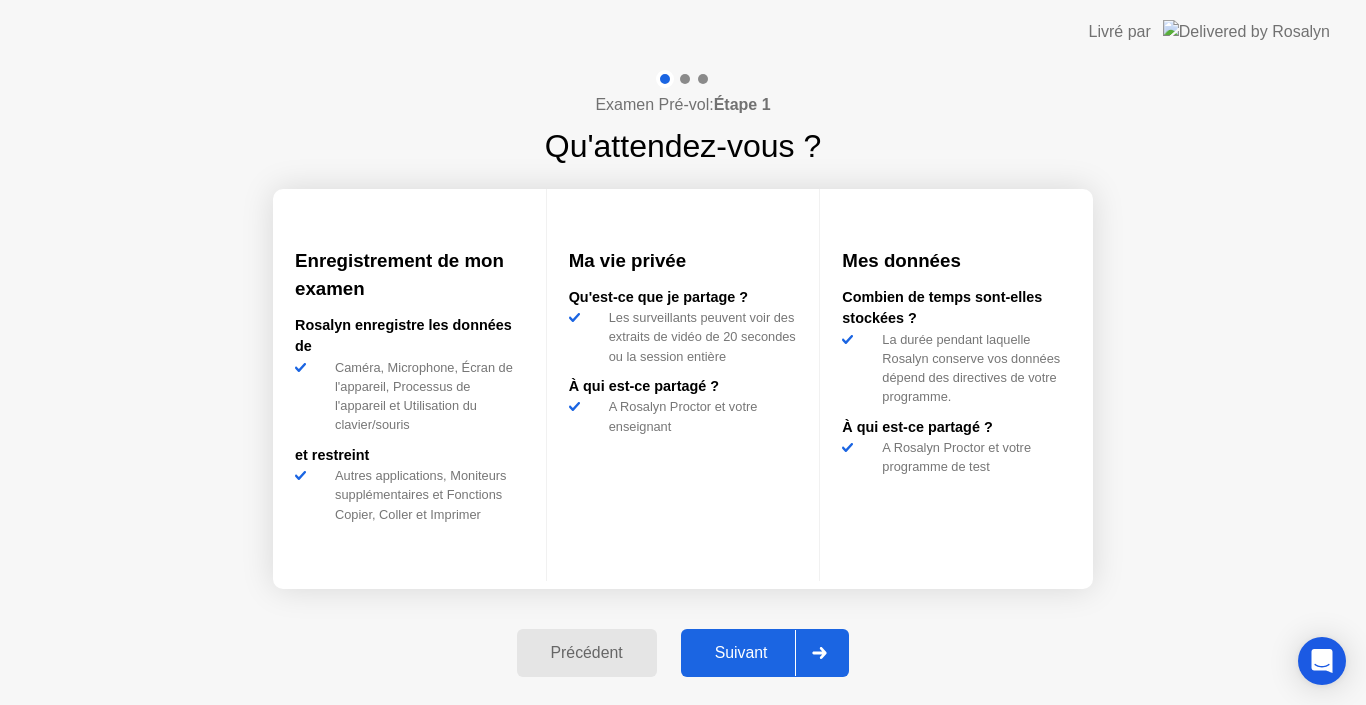 click on "Suivant" 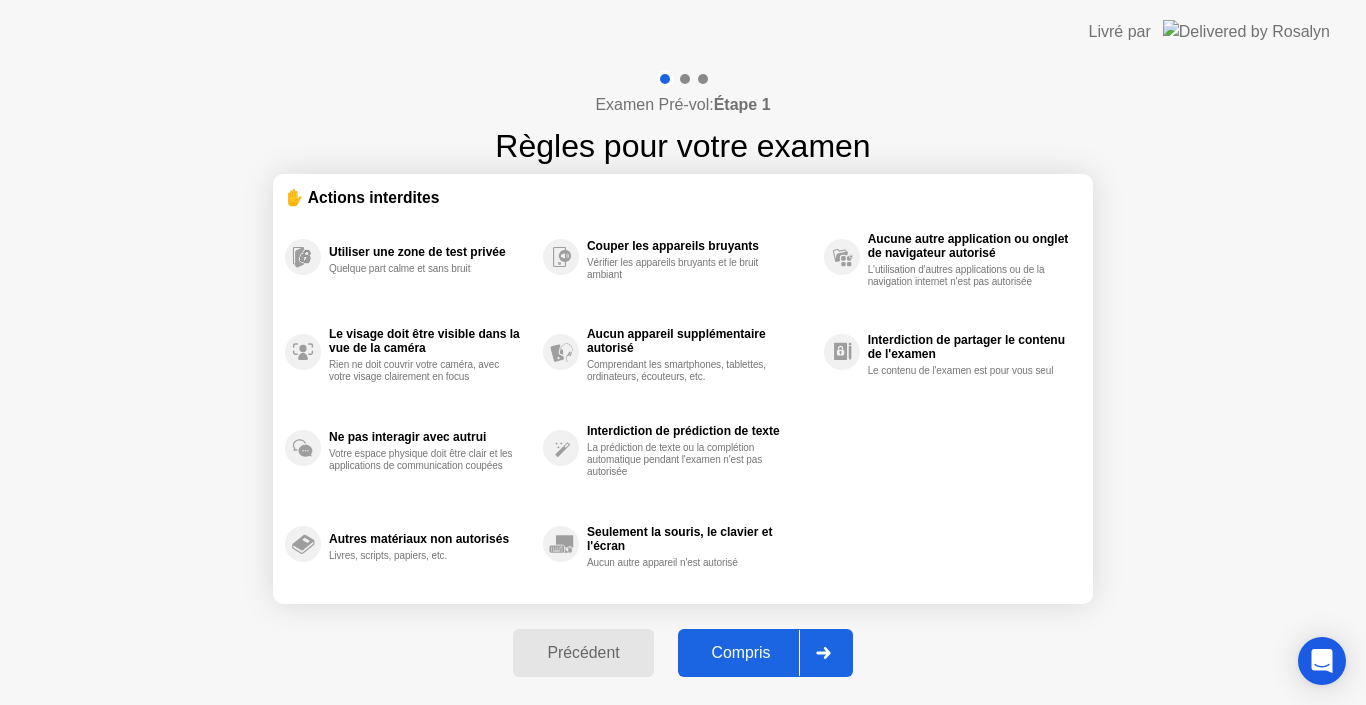 click on "Compris" 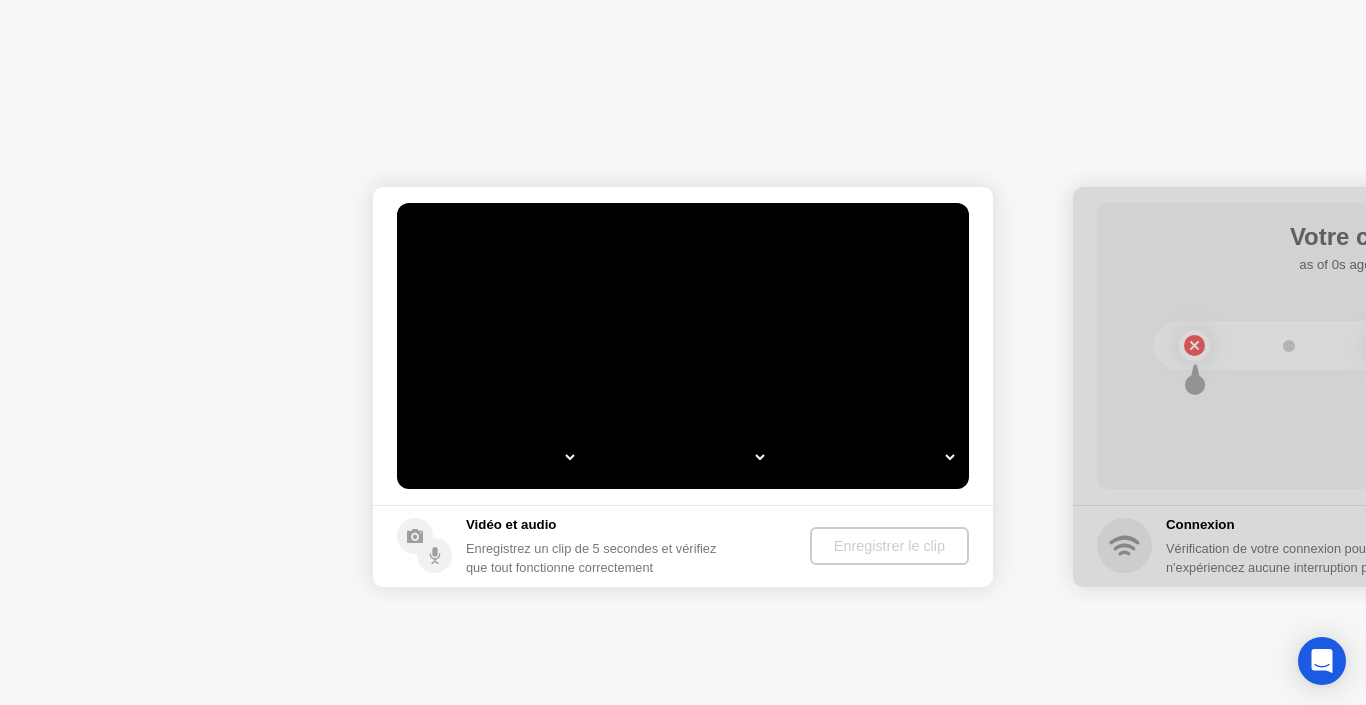 select on "**********" 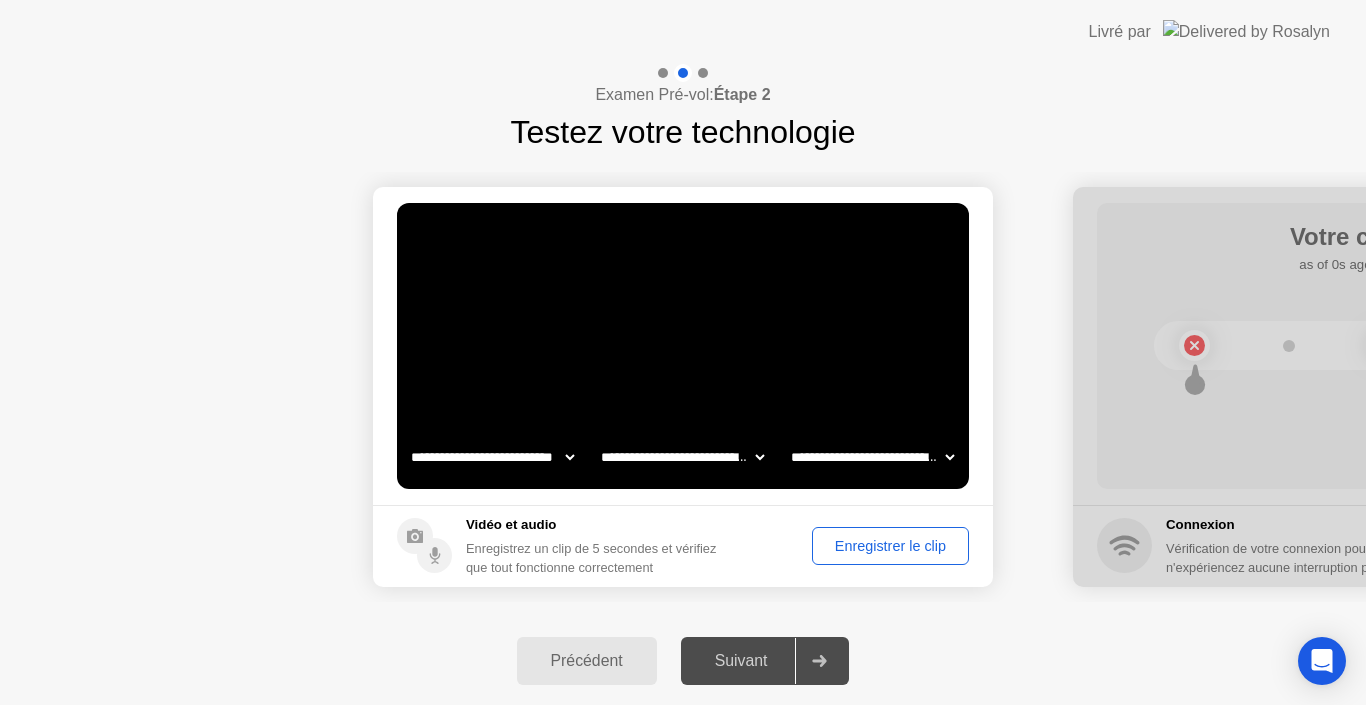 click on "Vidéo et audio Enregistrez un clip de 5 secondes et vérifiez que tout fonctionne correctement Enregistrer le clip" 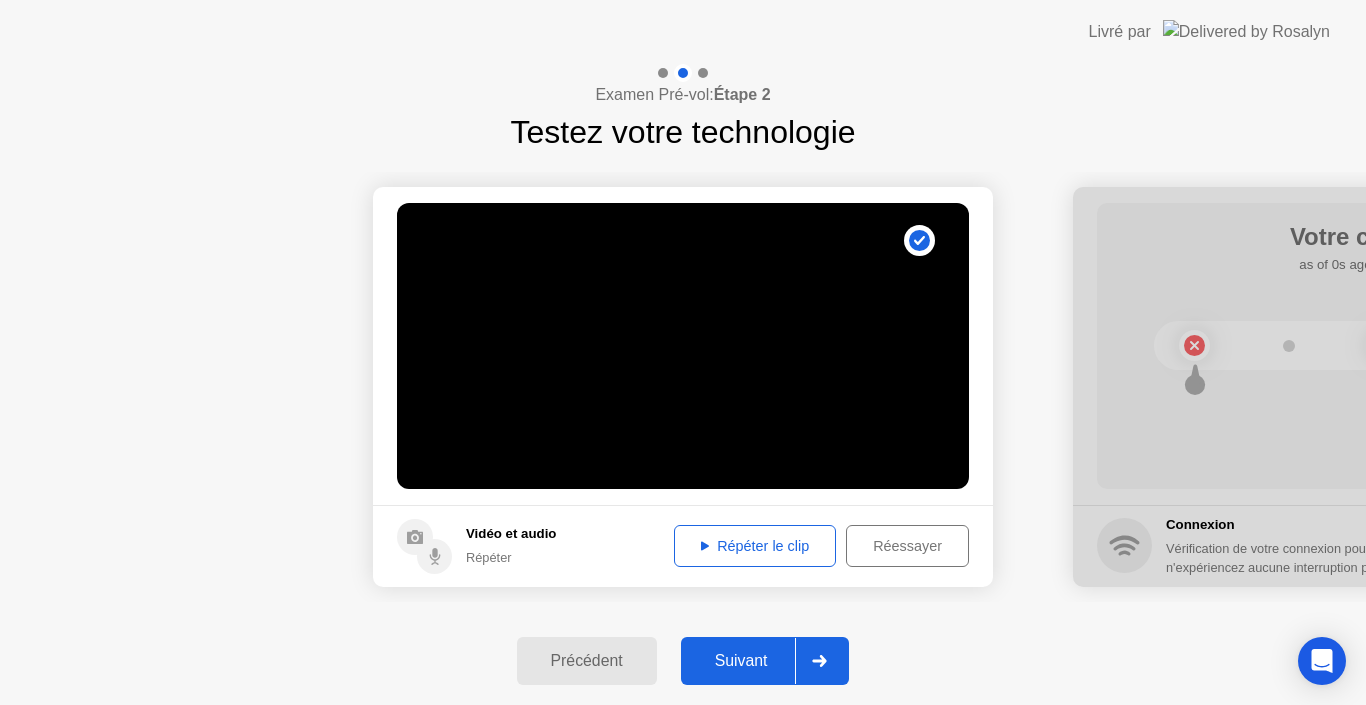 click on "Répéter le clip" 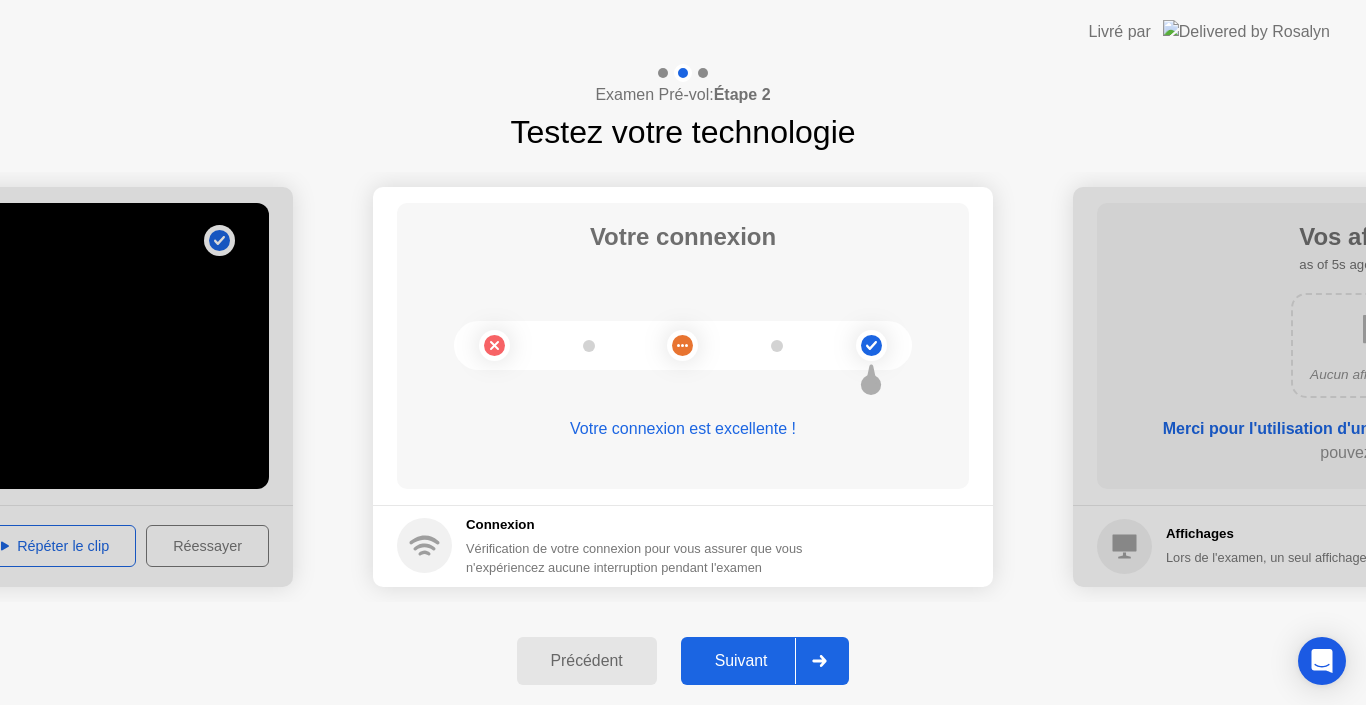 click on "Suivant" 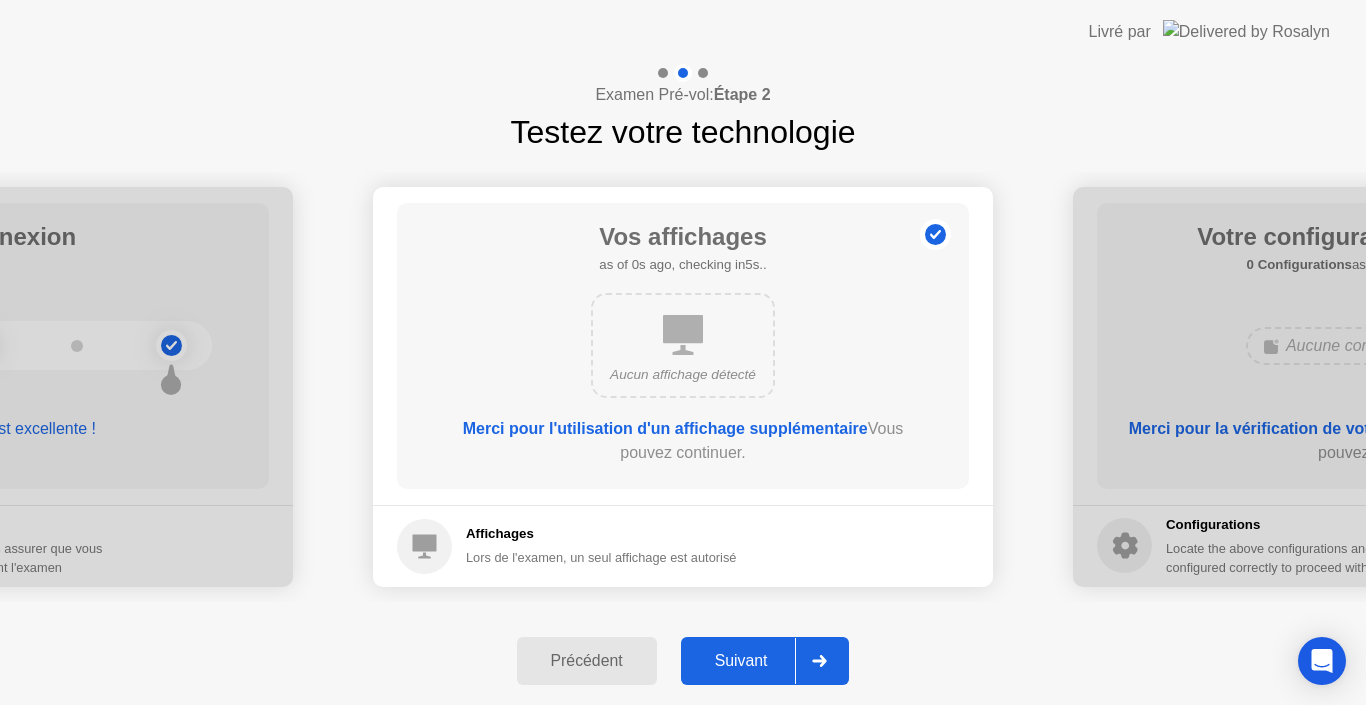 click on "Suivant" 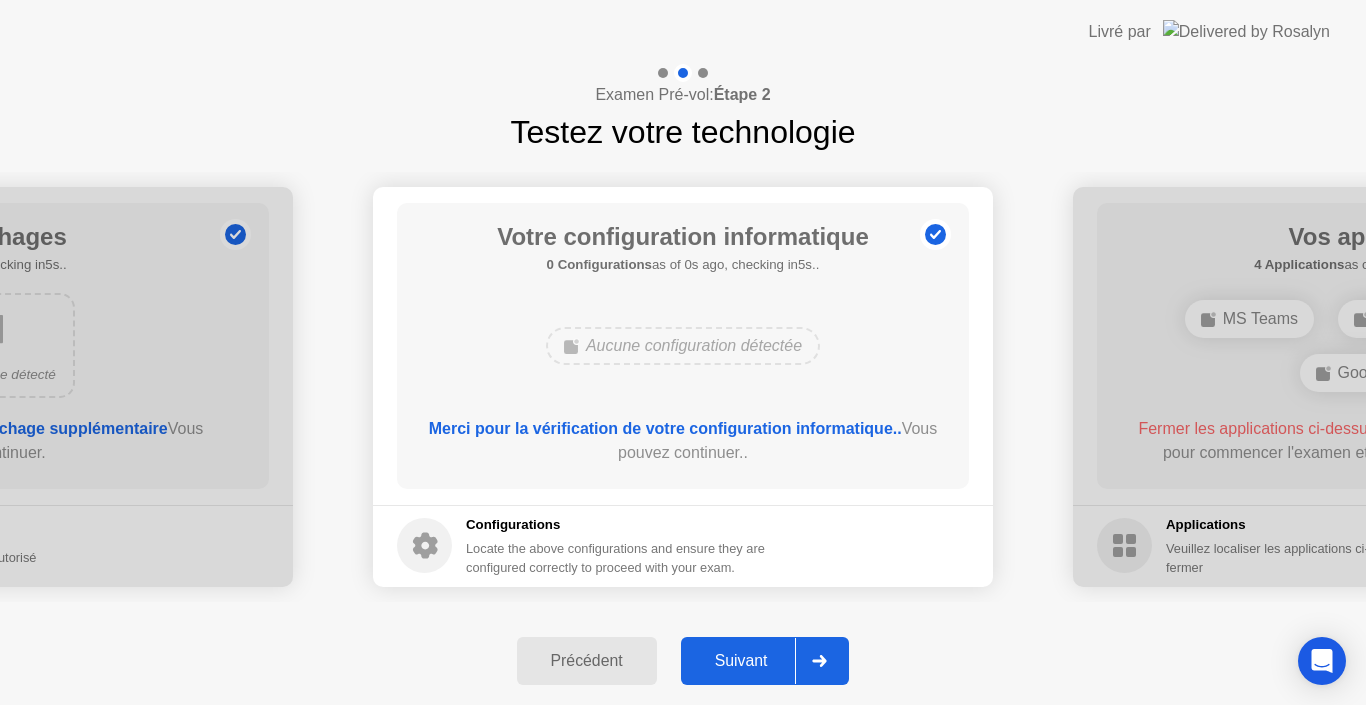 click on "Suivant" 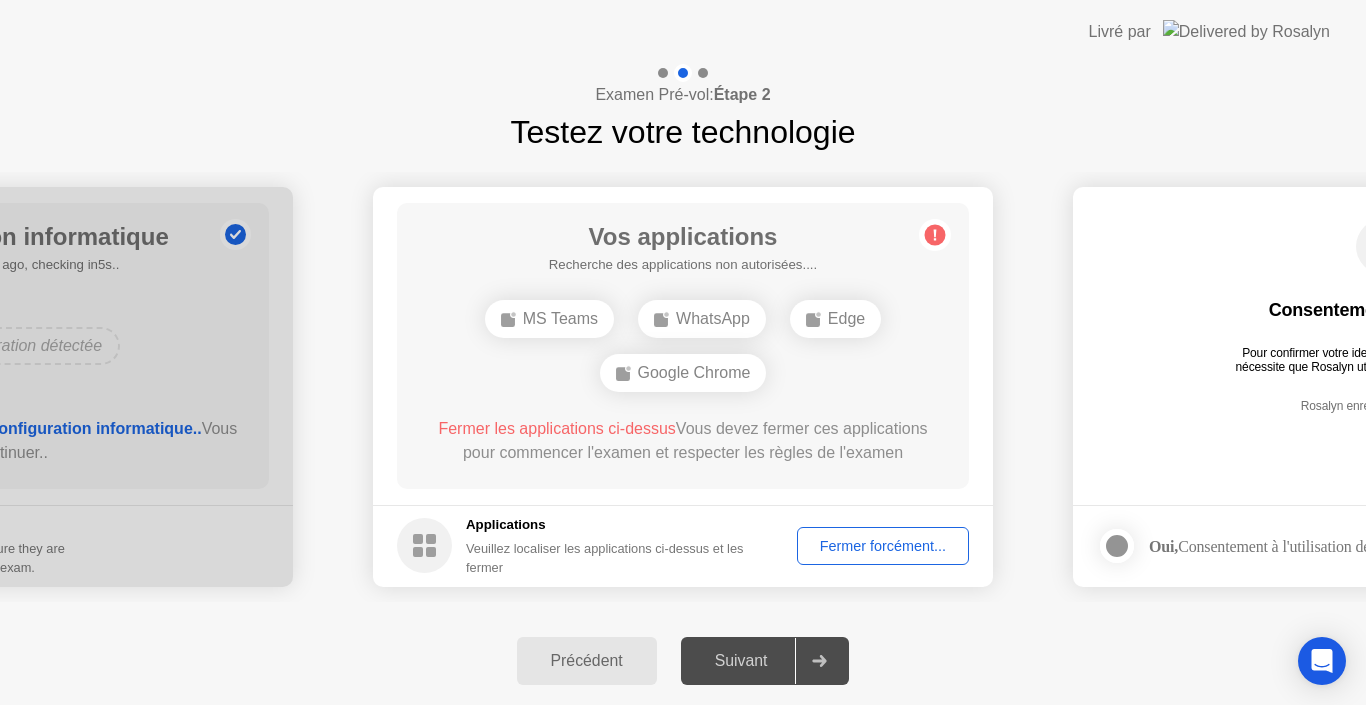 click on "Fermer forcément..." 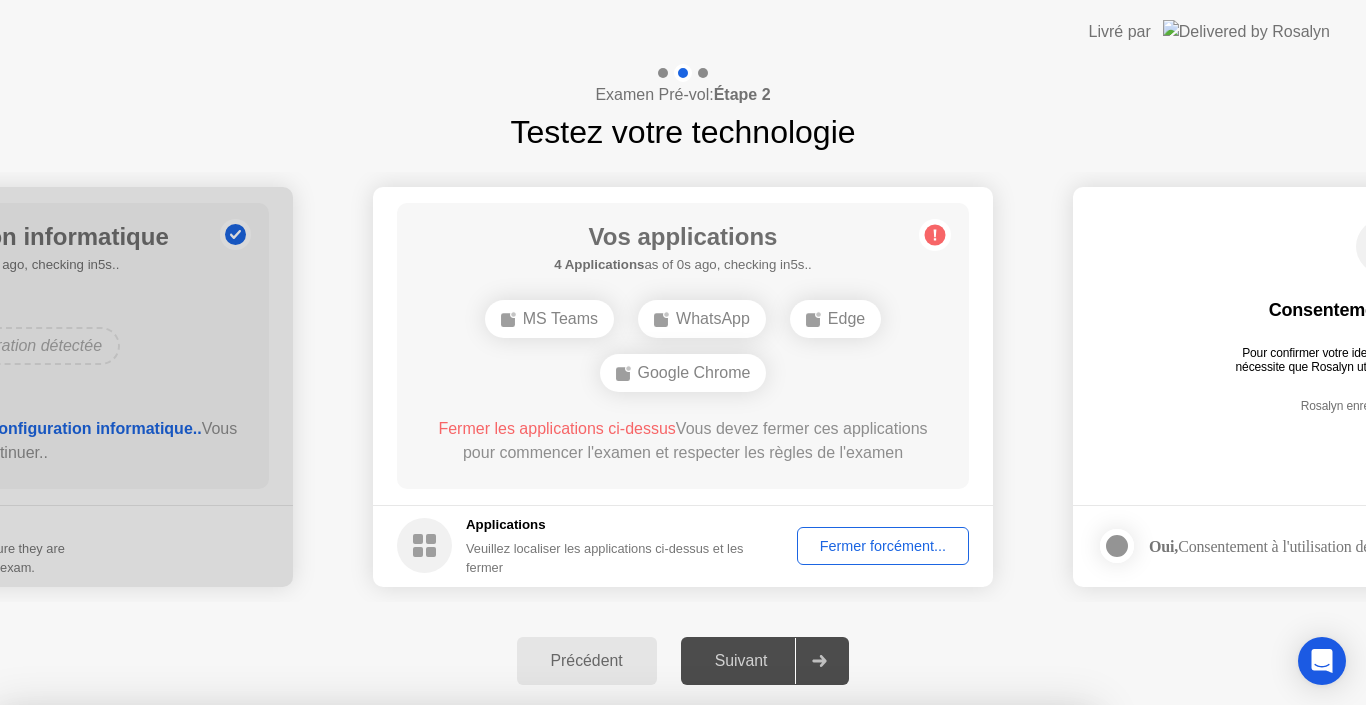 click on "Confirmer" at bounding box center [616, 1035] 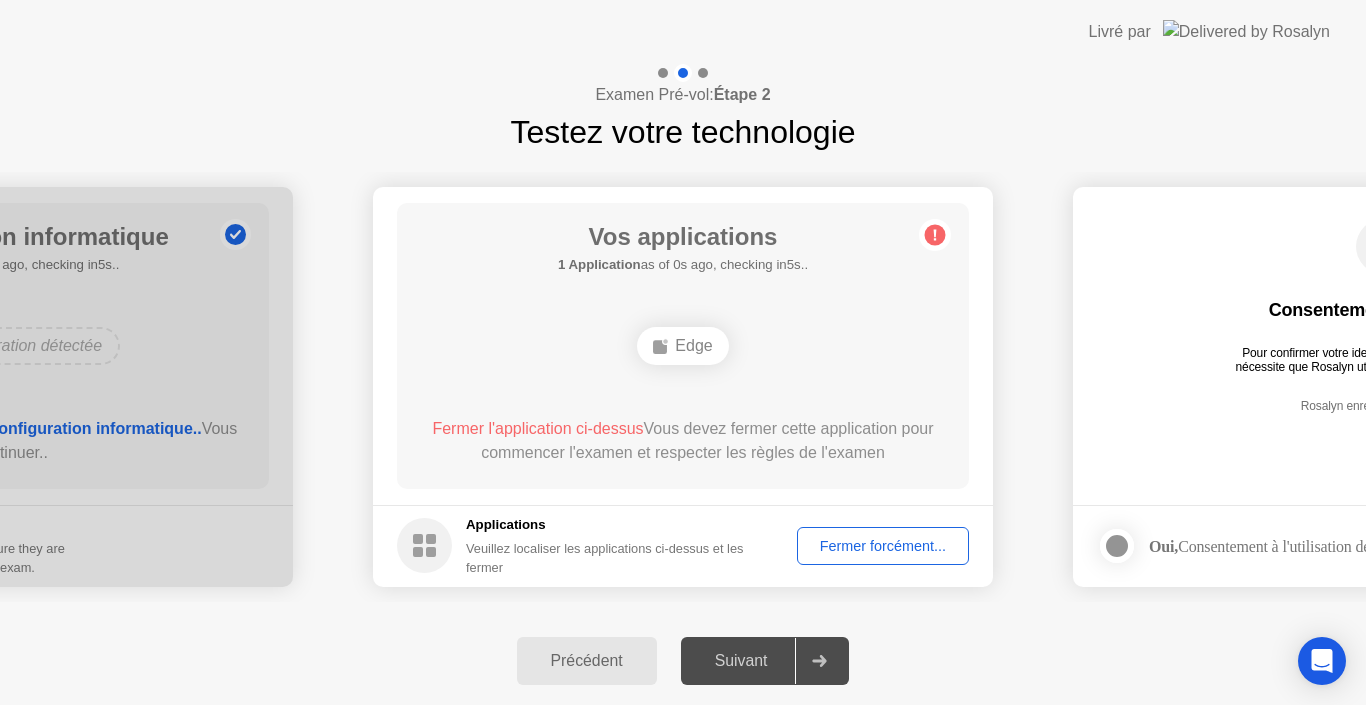 click on "Fermer forcément..." 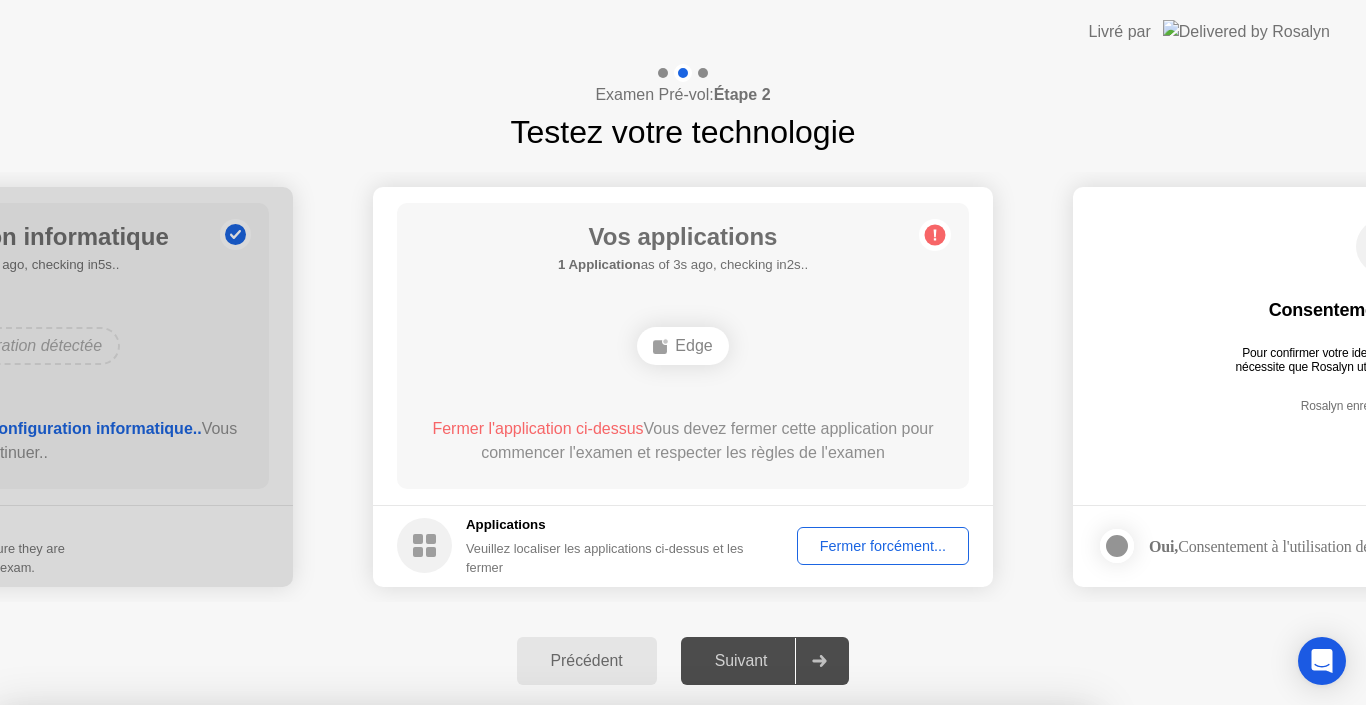 click on "Confirmer" at bounding box center (616, 981) 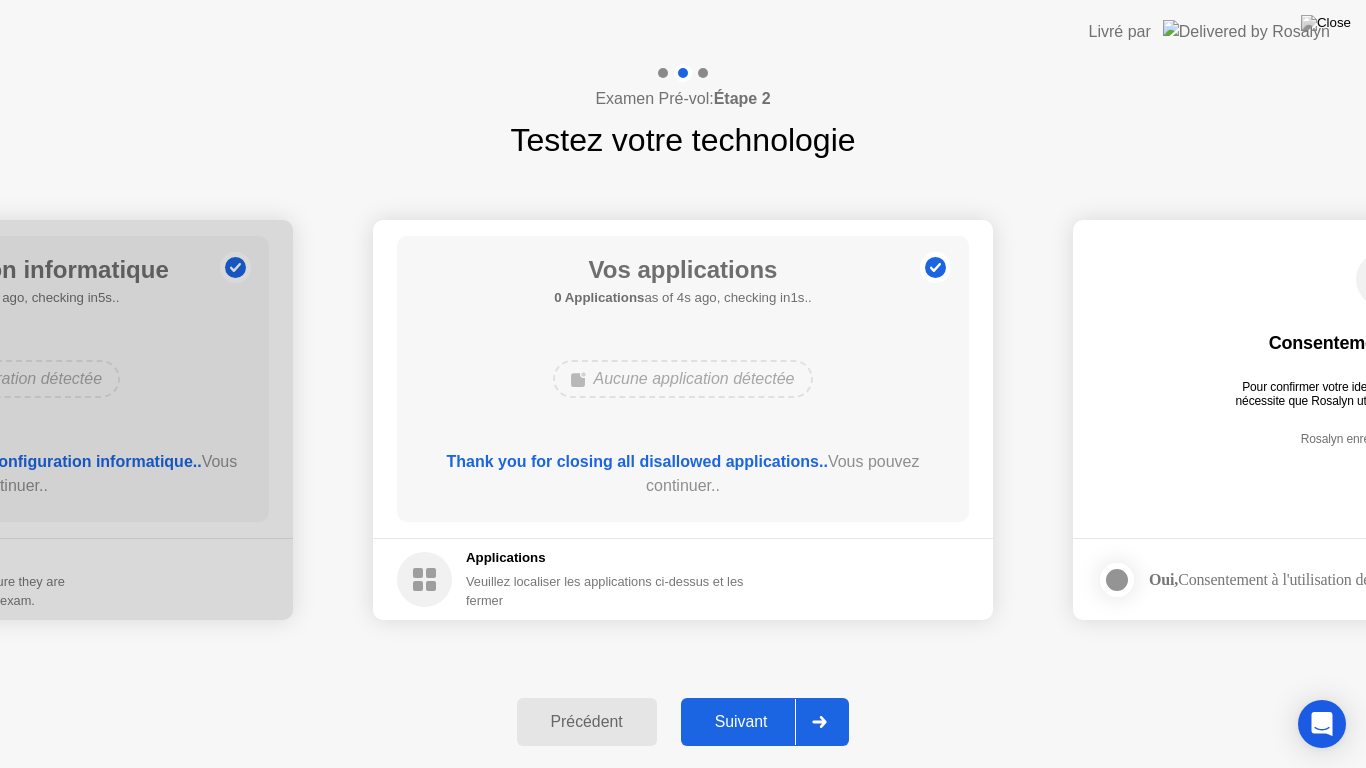 click on "Suivant" 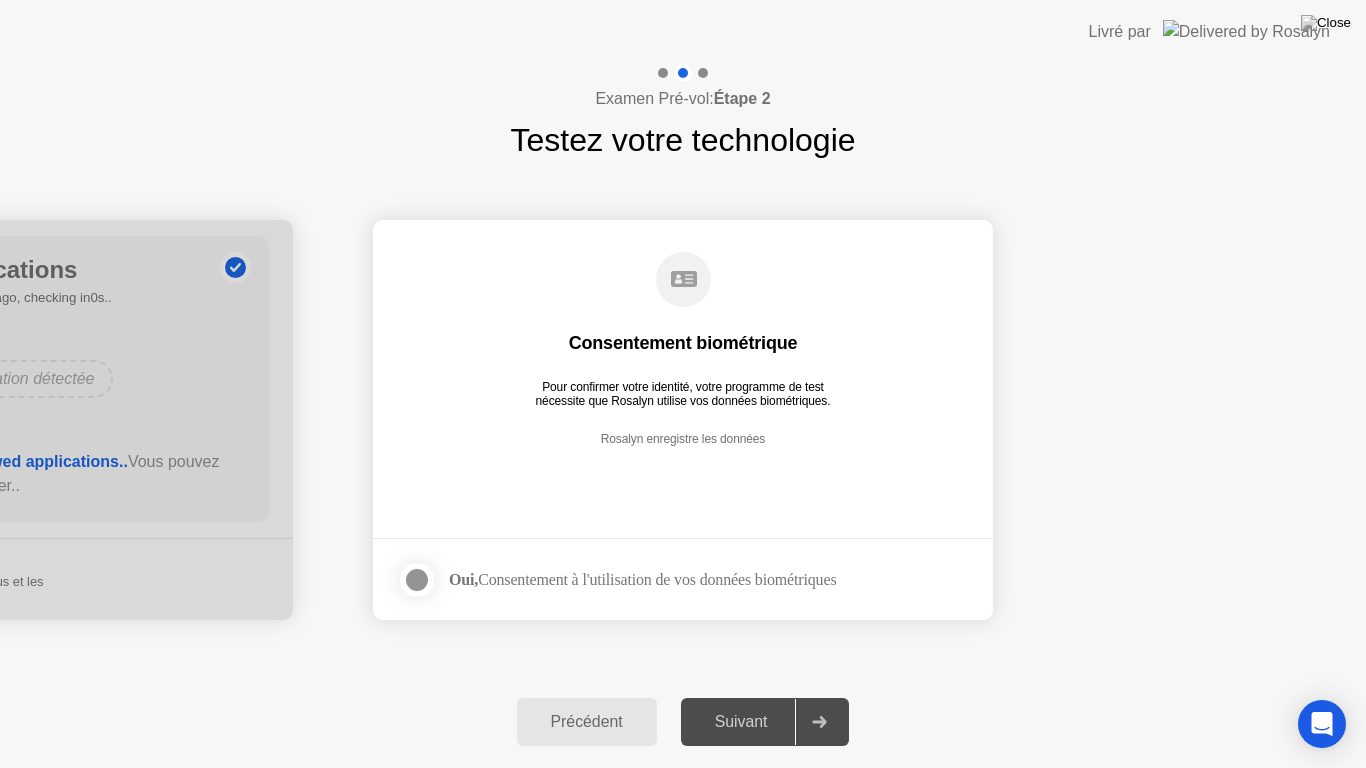 click on "Suivant" 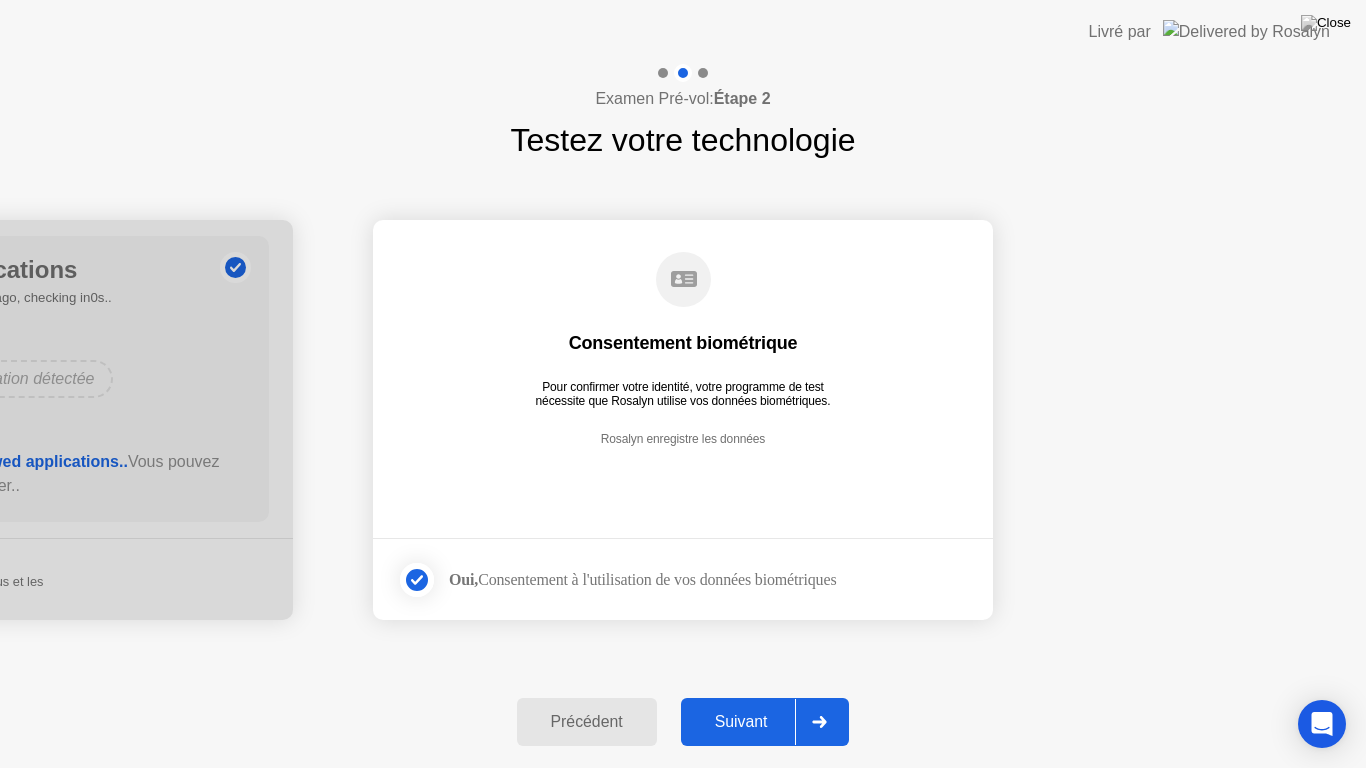 click on "Suivant" 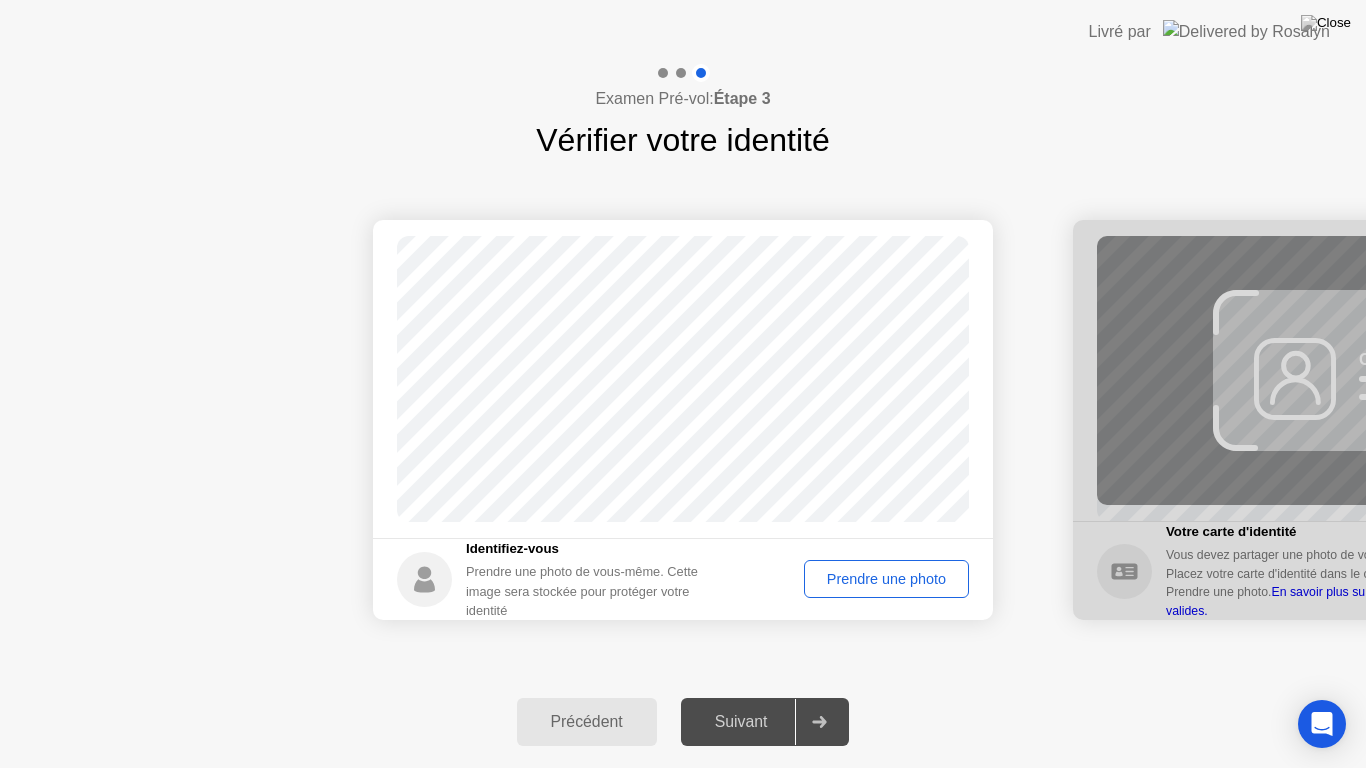 click on "Prendre une photo" 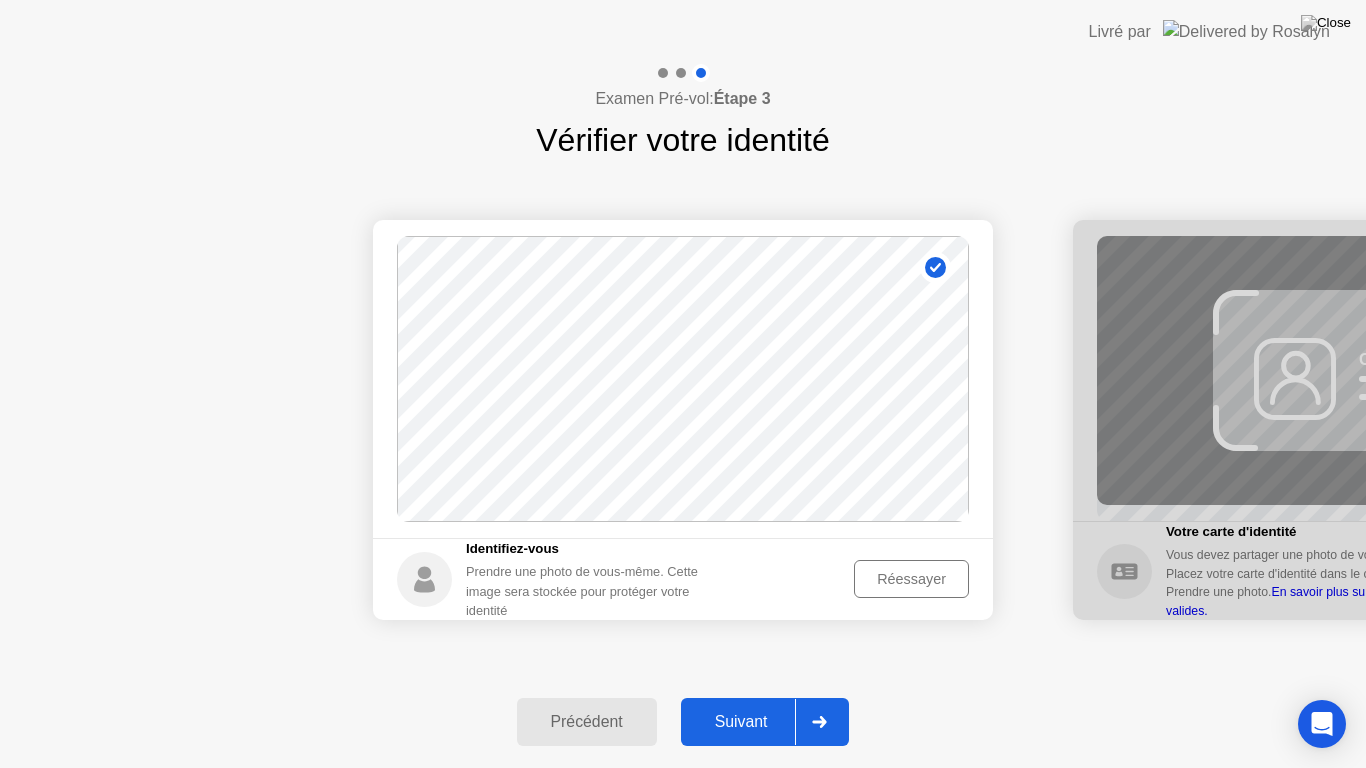 click on "Réessayer" 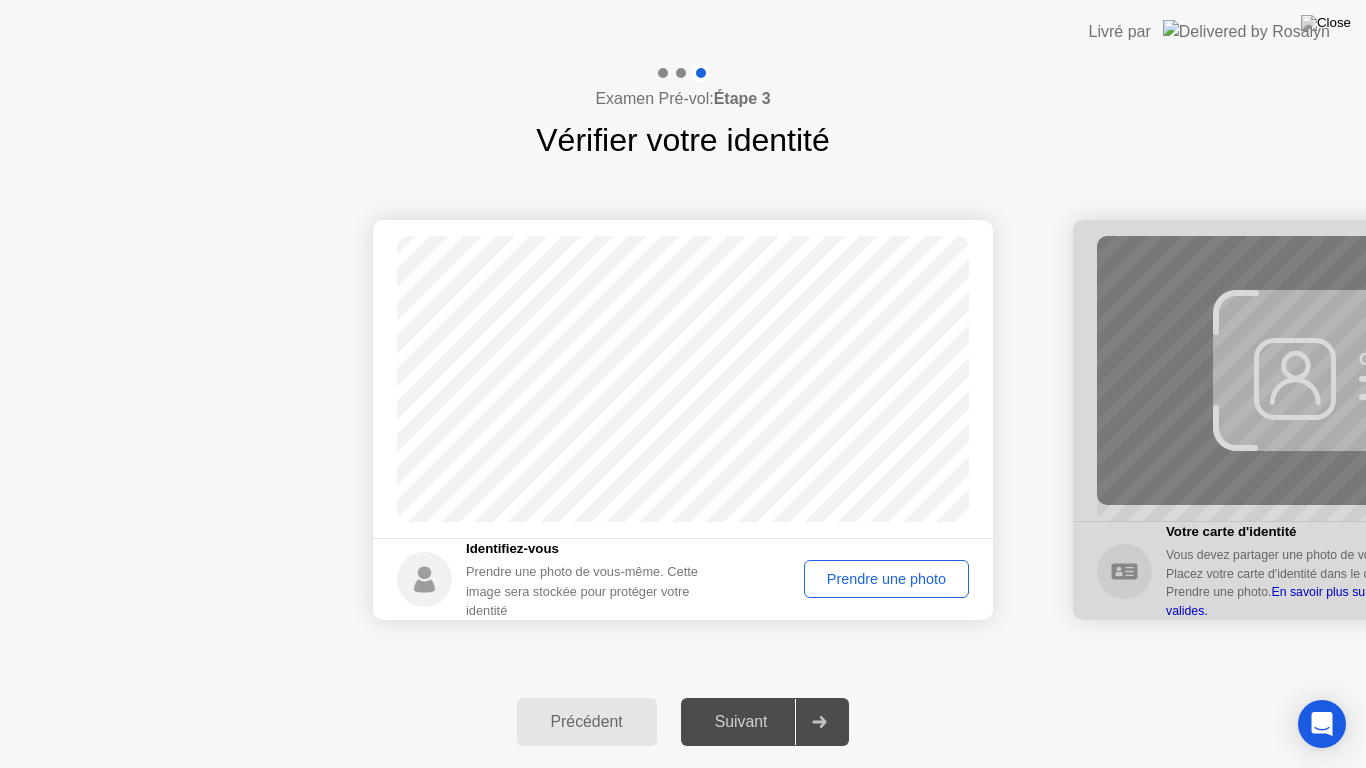 click on "Prendre une photo" 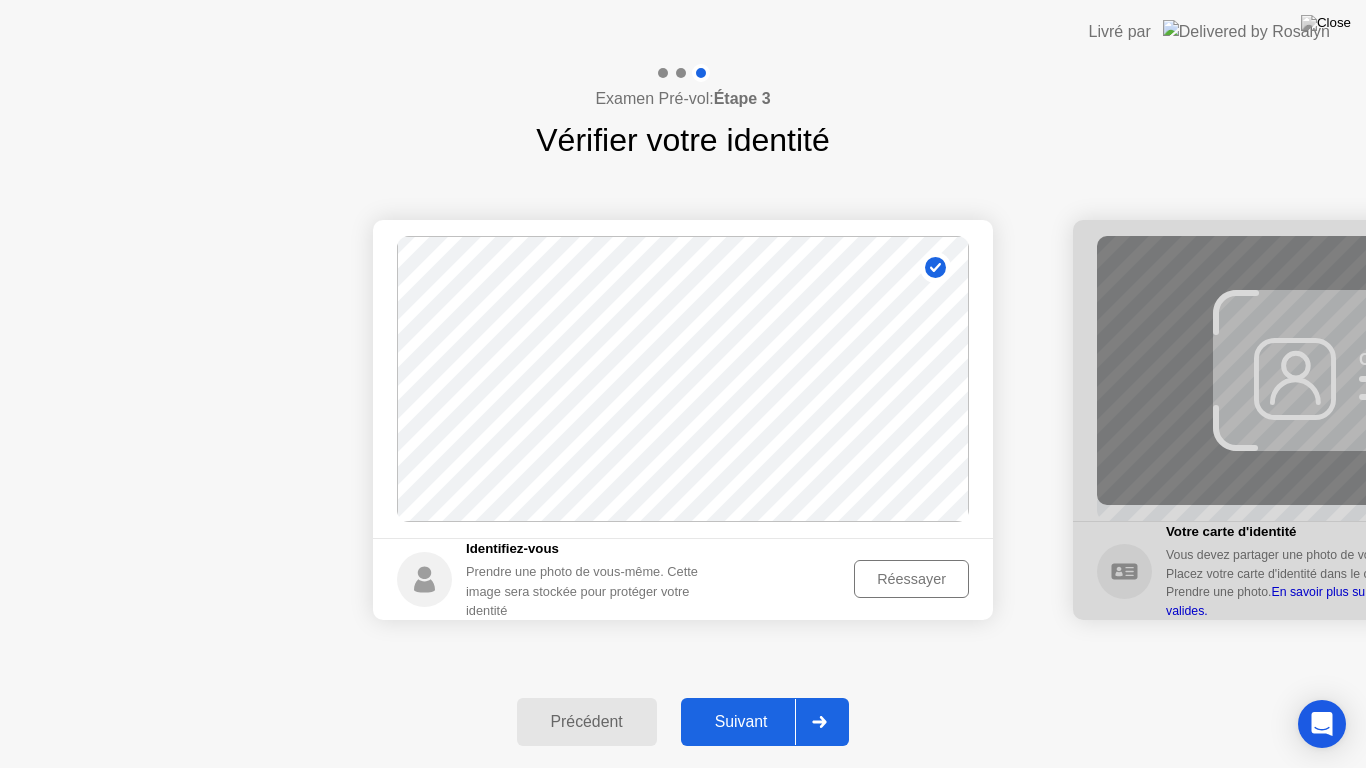 click on "Suivant" 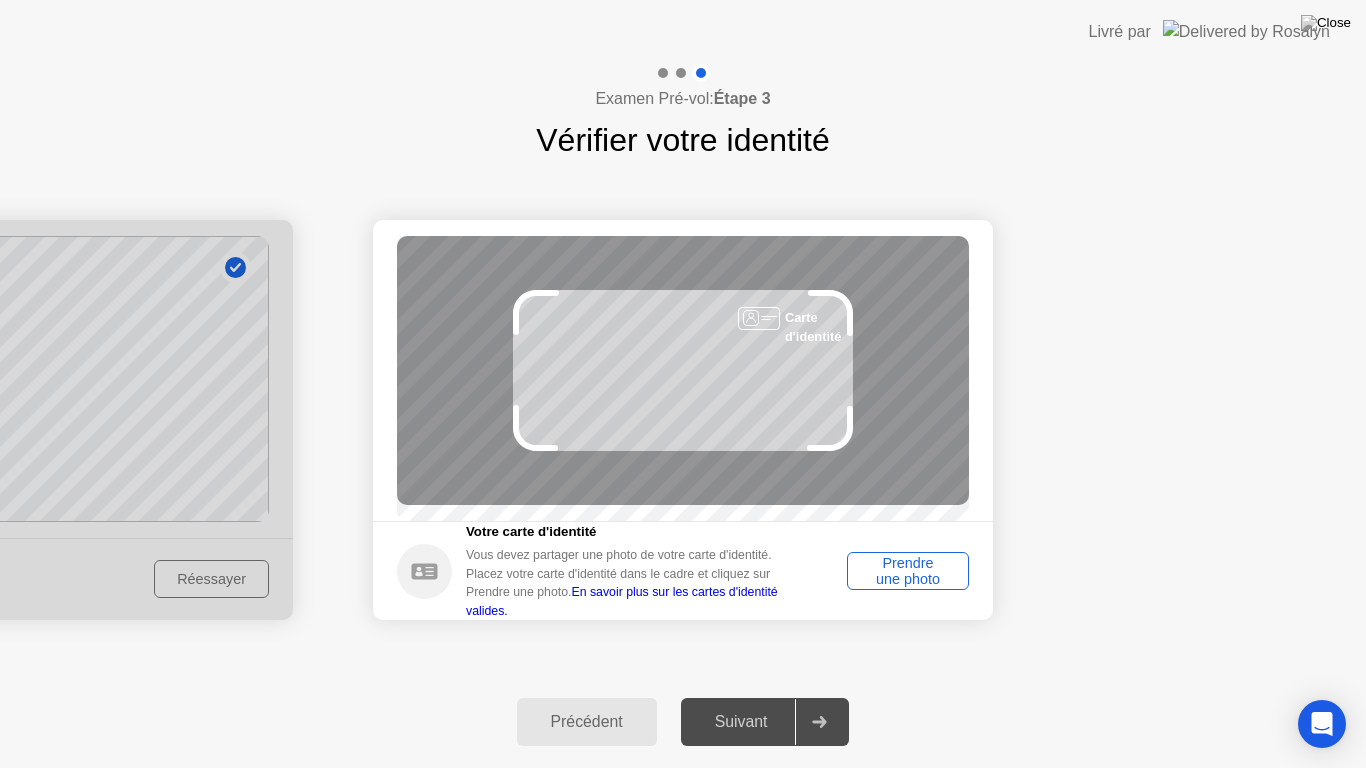 click on "Prendre une photo" 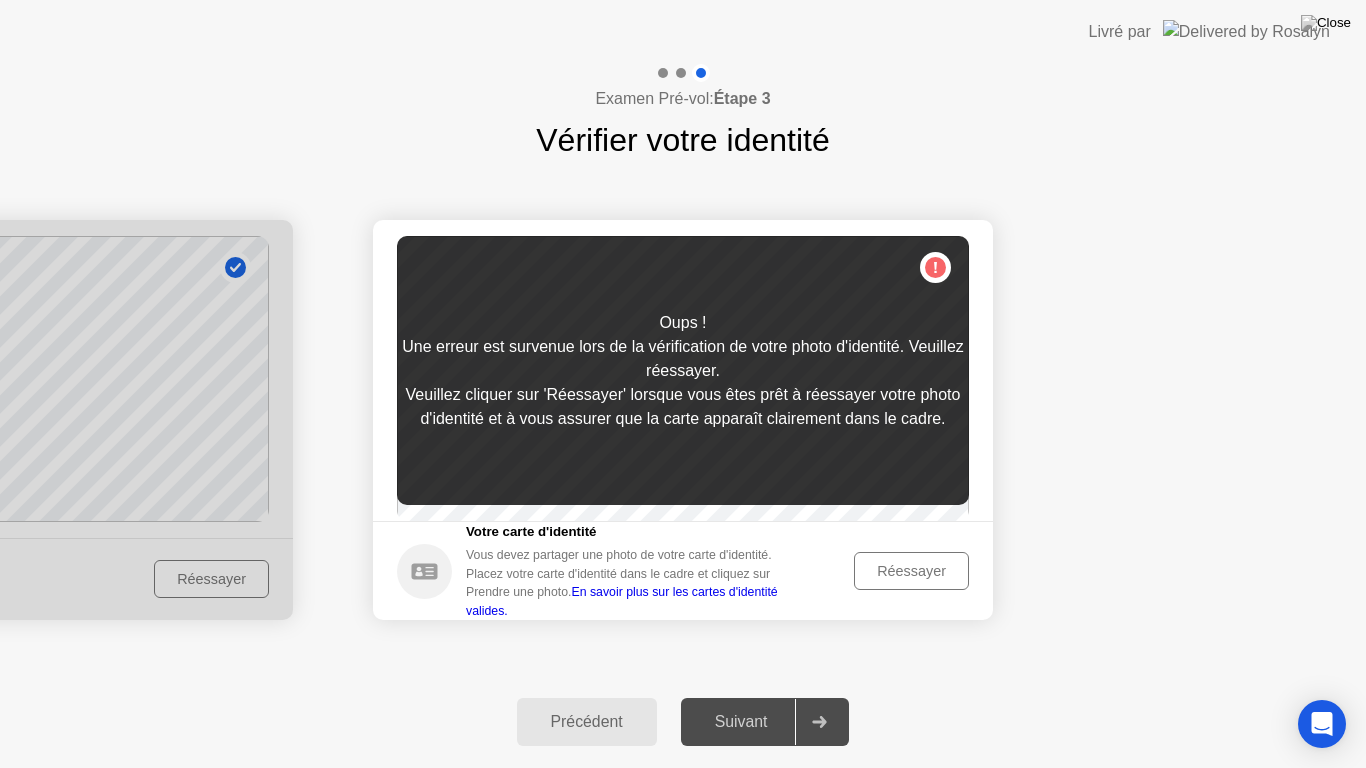 click on "Réessayer" 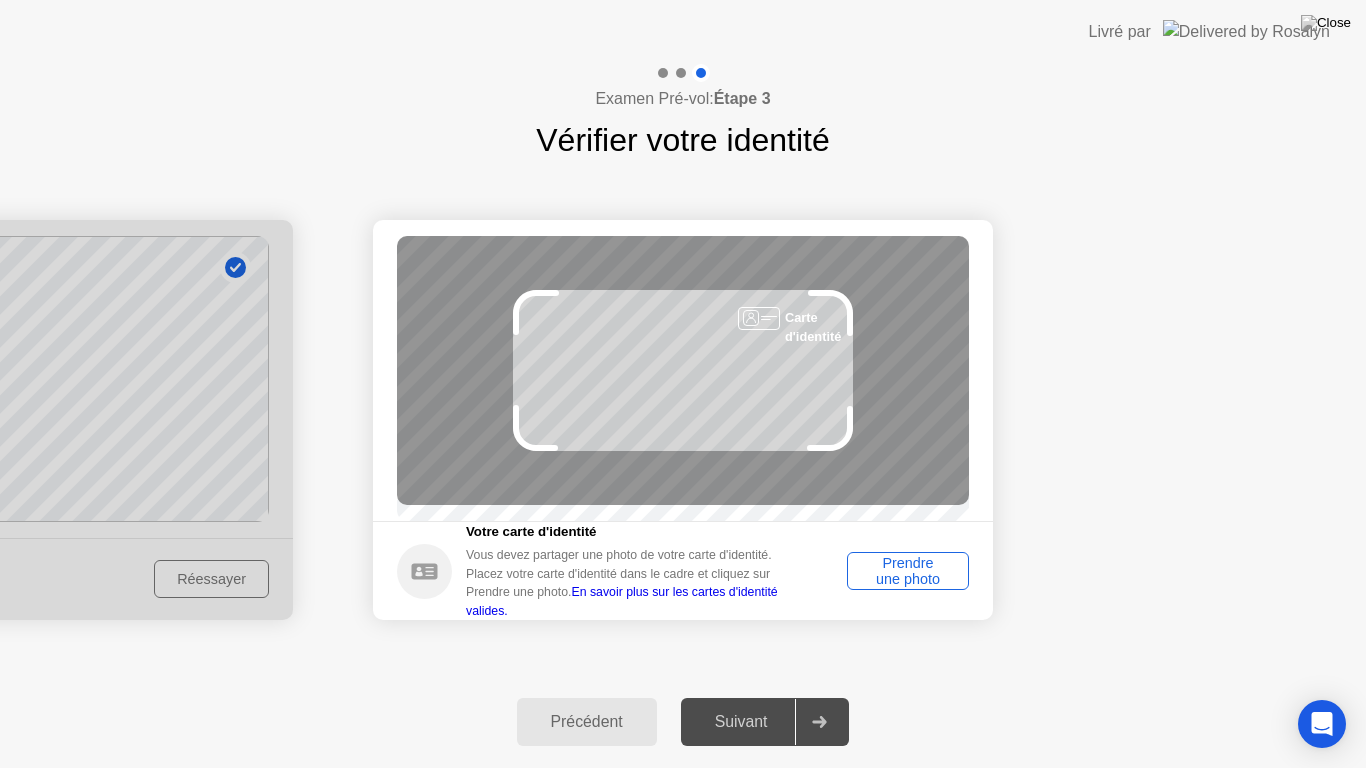 click on "Prendre une photo" 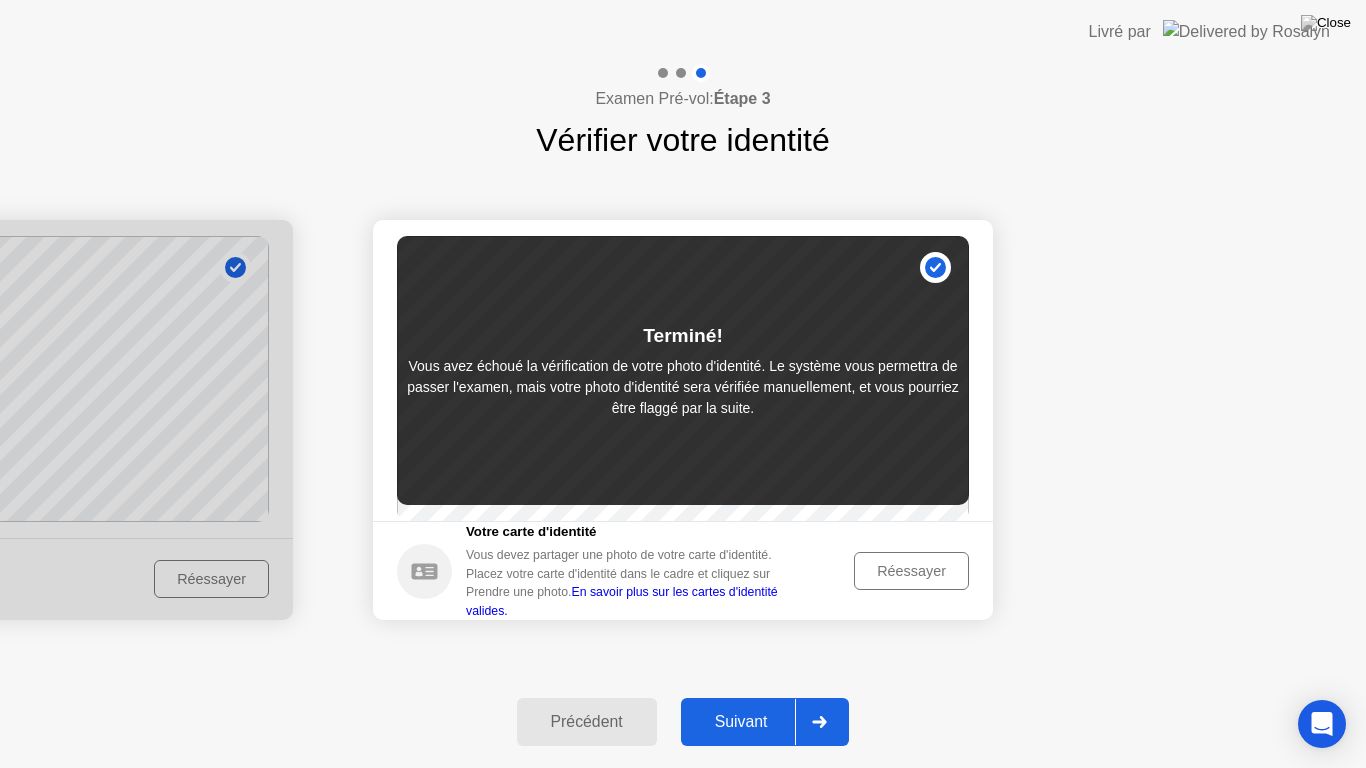 click on "En savoir plus sur les cartes d'identité valides." 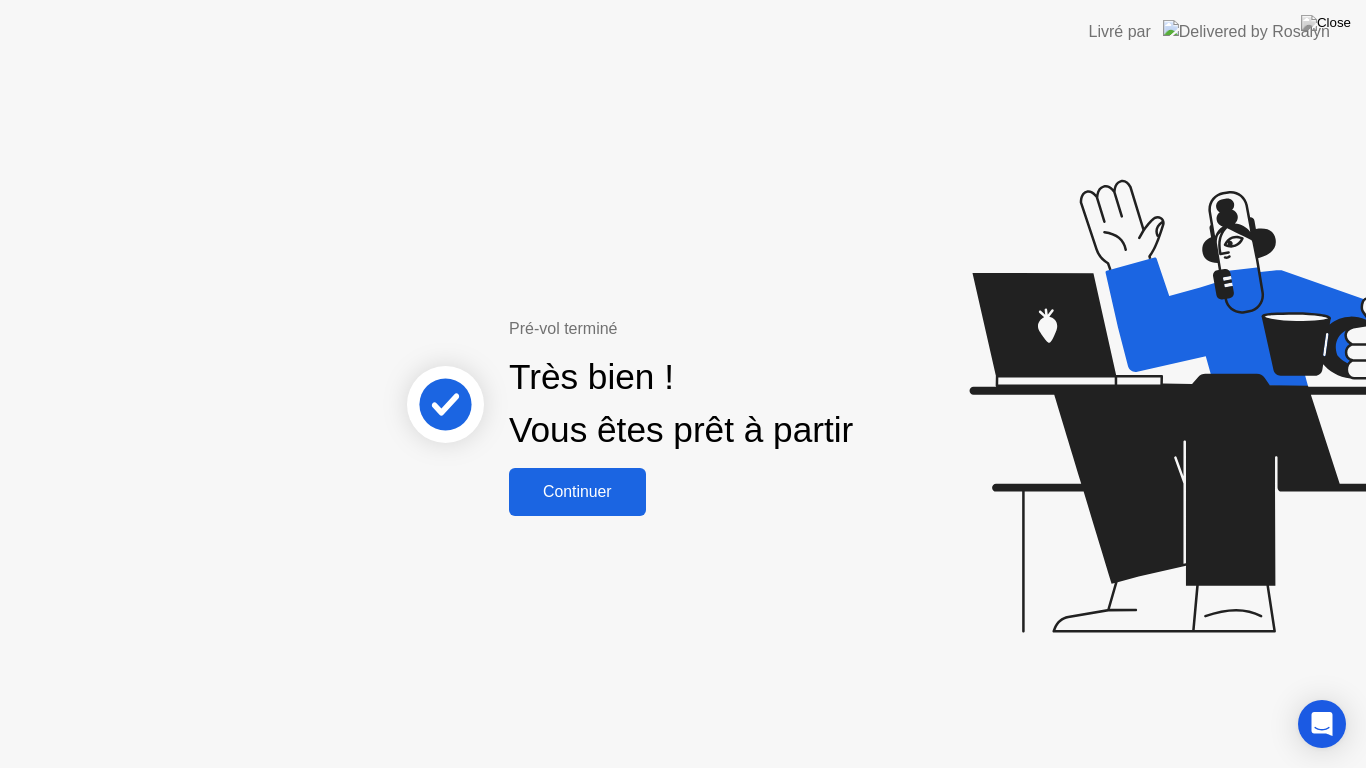click on "Continuer" 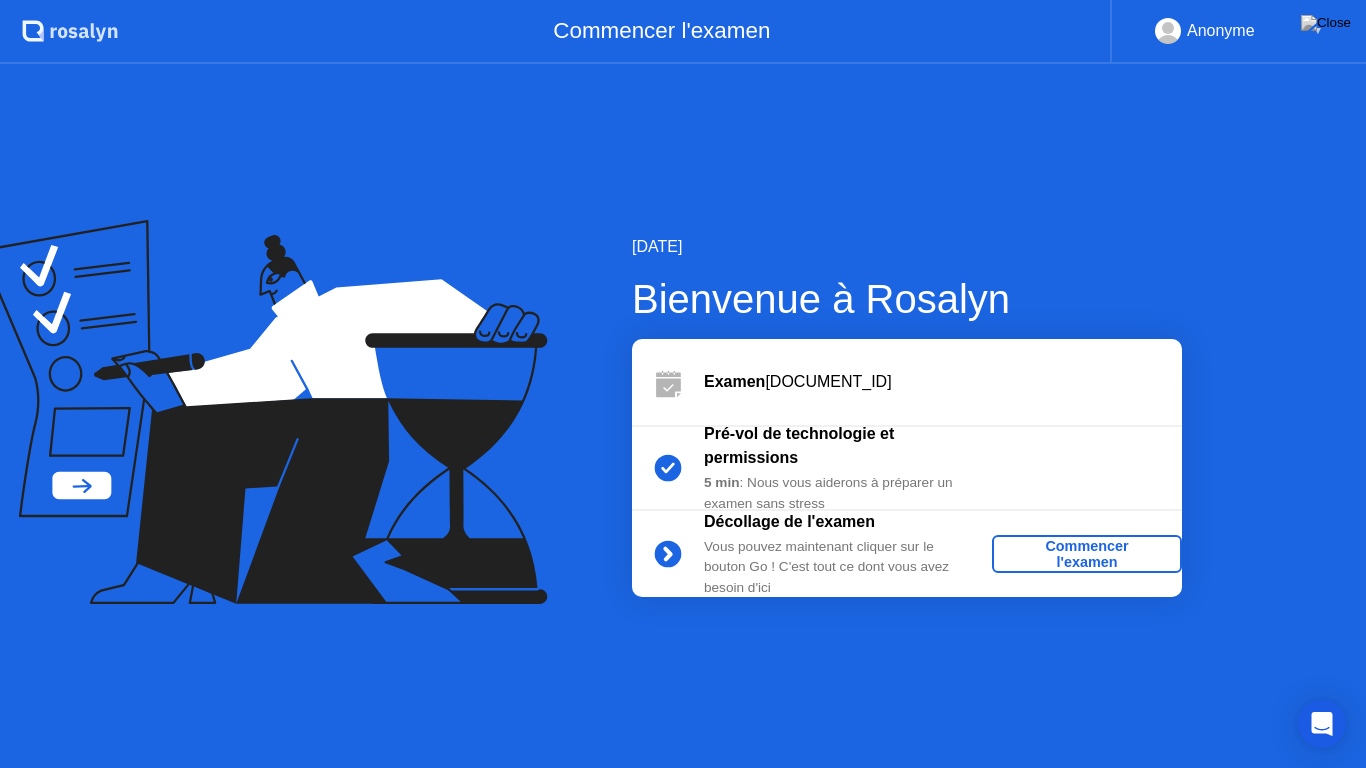 click on "Commencer l'examen" 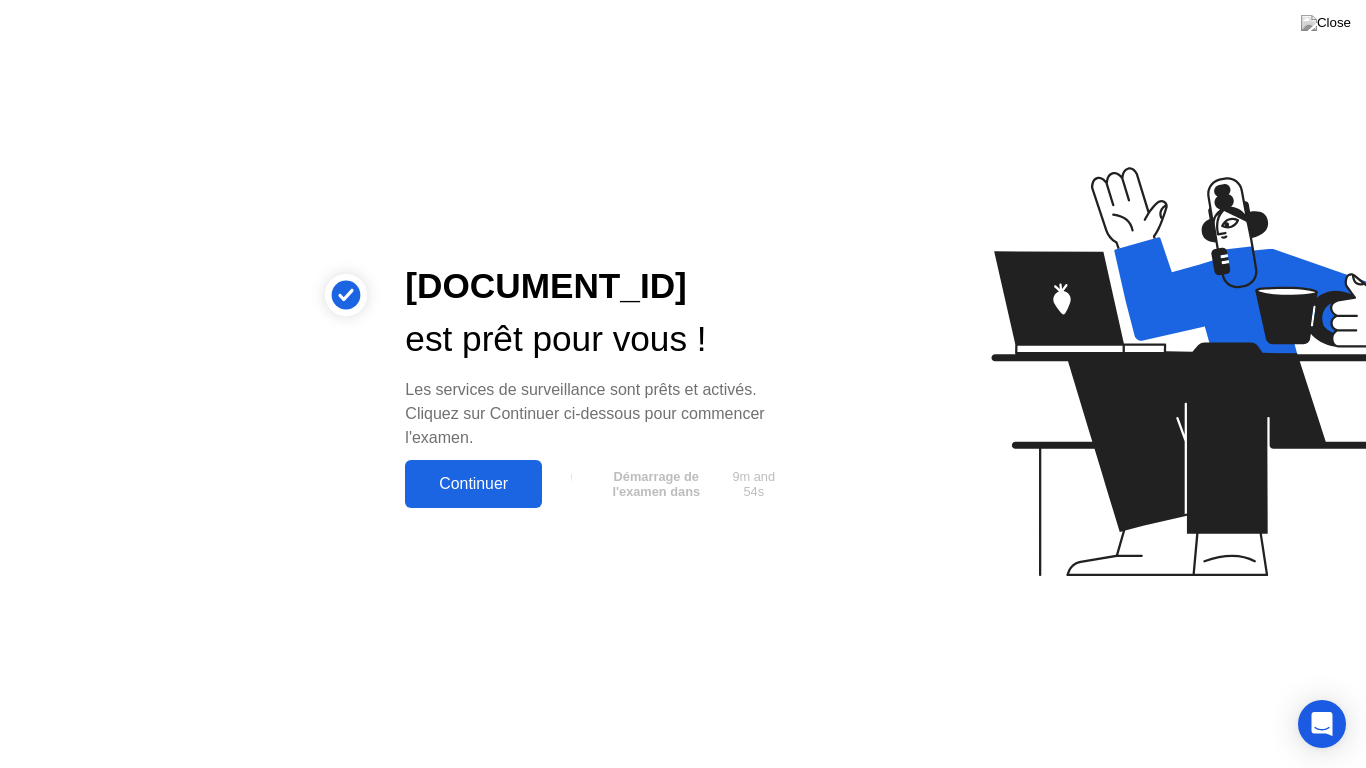 click on "Continuer" 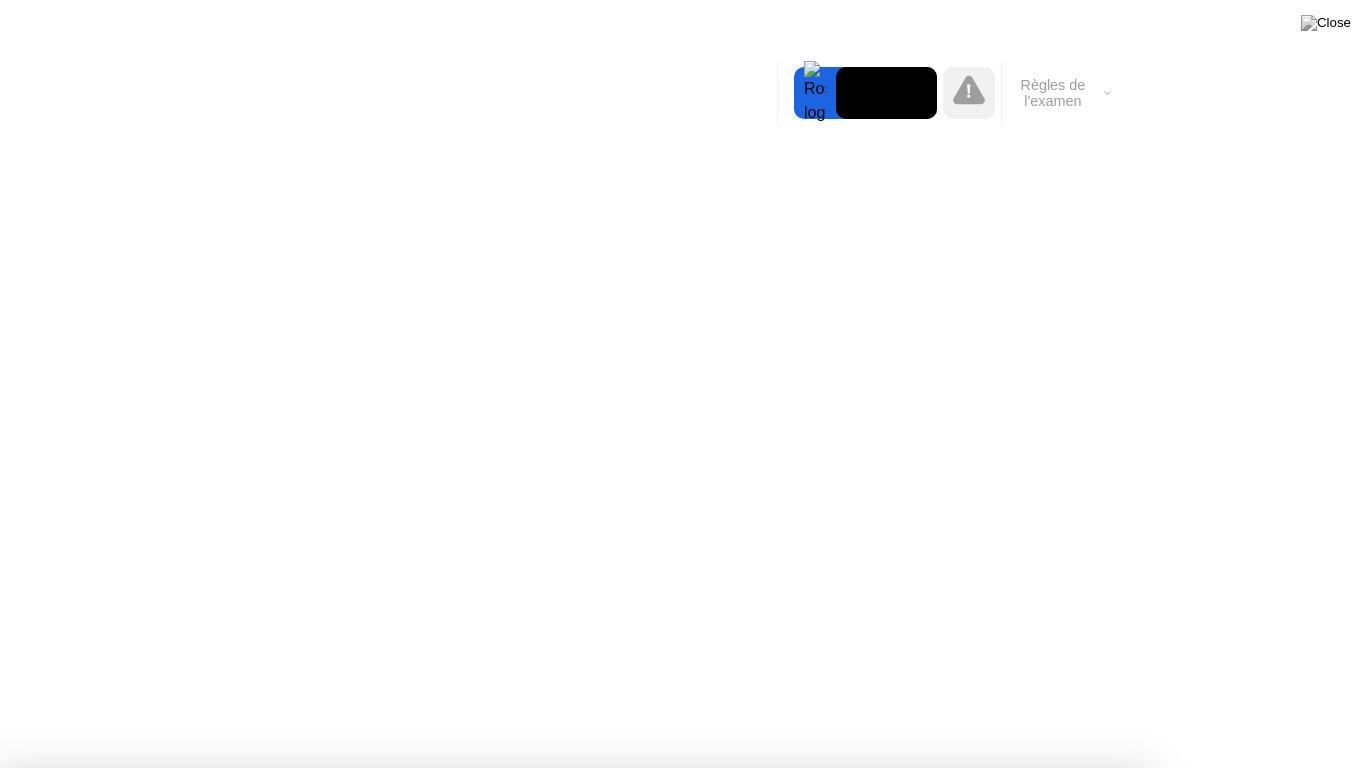 click on "Compris!" at bounding box center [684, 1291] 